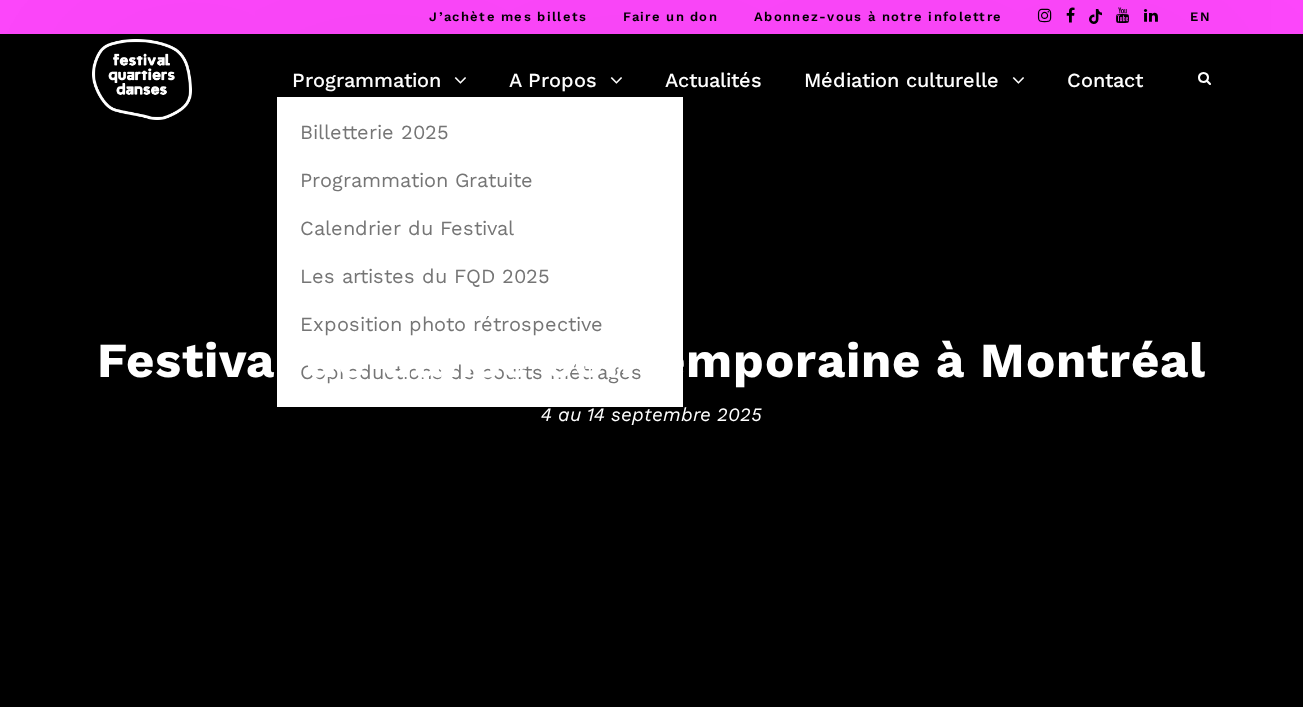 scroll, scrollTop: 0, scrollLeft: 0, axis: both 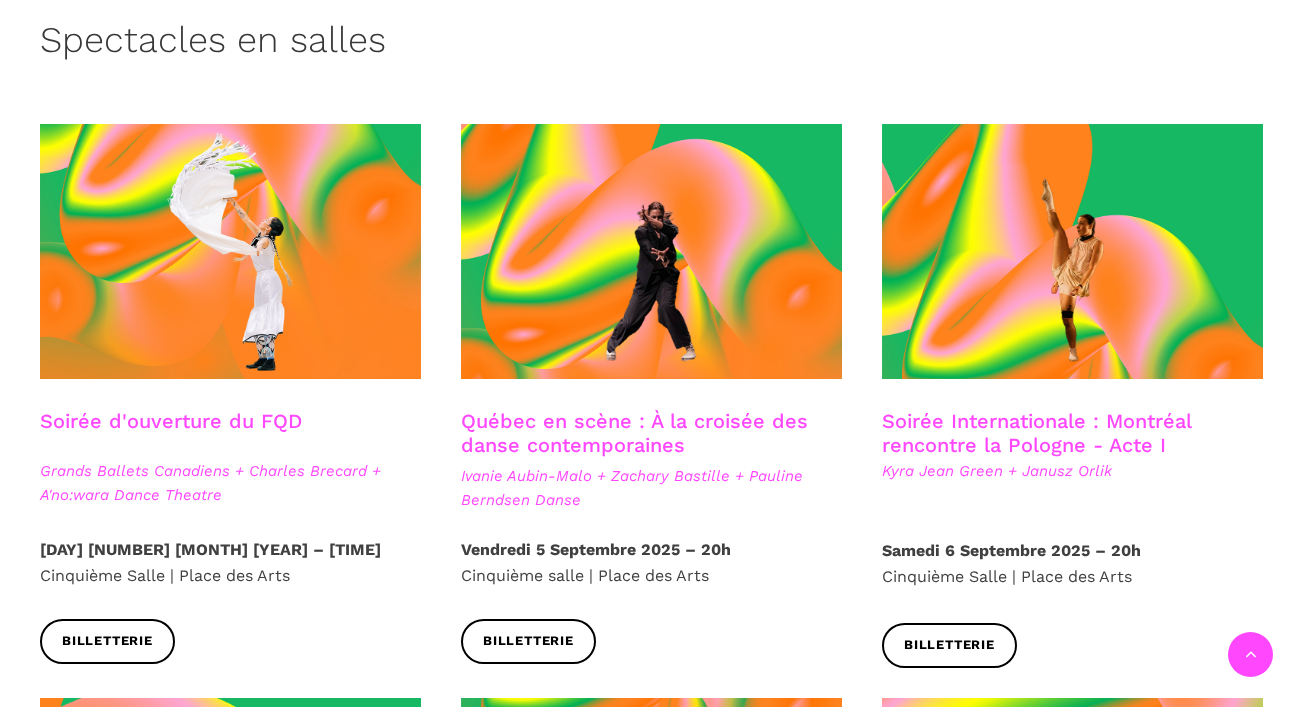 click on "Soirée d'ouverture du FQD" at bounding box center (171, 421) 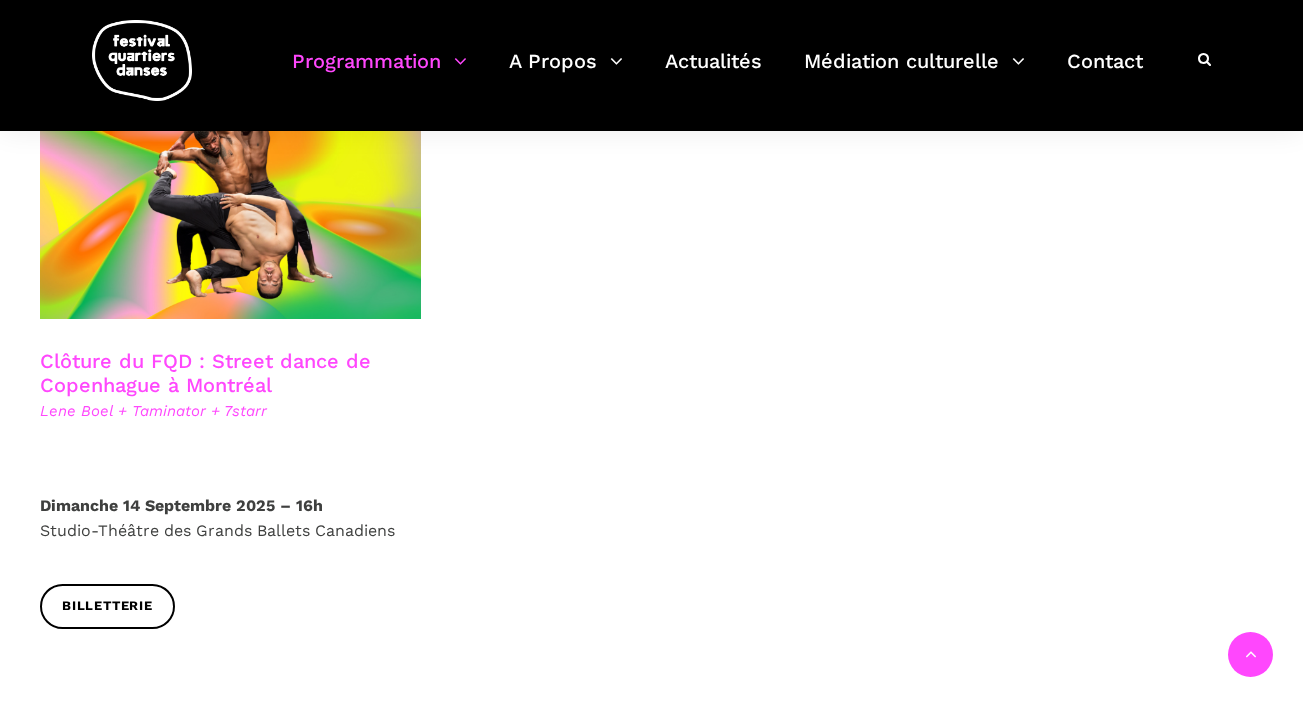 scroll, scrollTop: 3509, scrollLeft: 0, axis: vertical 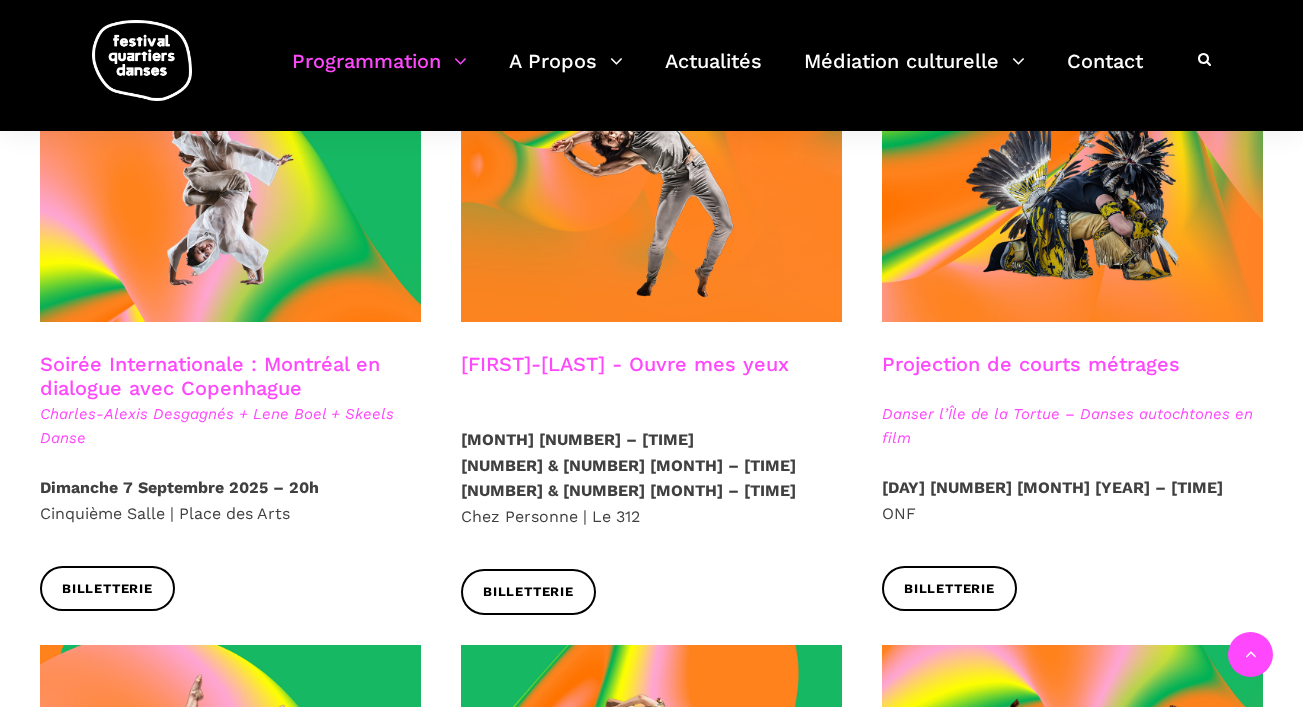 click on "Charles-Alexis Desgagnés - Ouvre mes yeux" at bounding box center [625, 377] 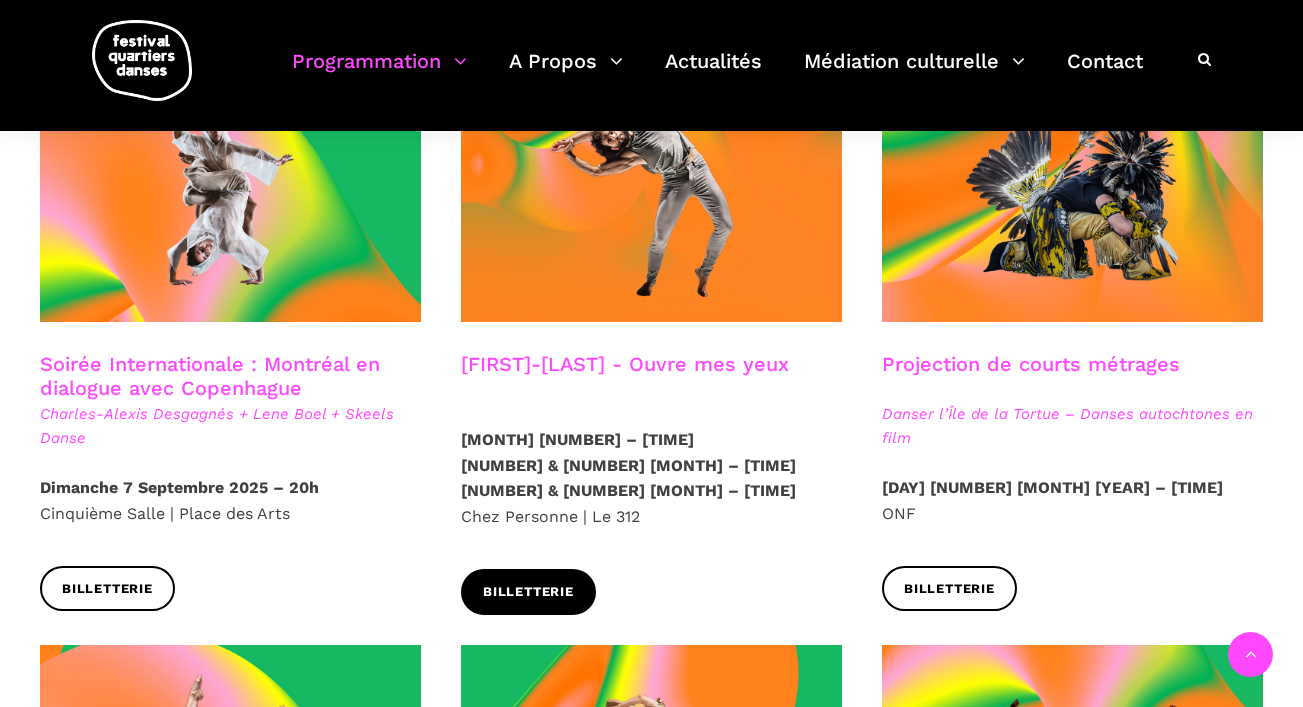 click on "Billetterie" at bounding box center (528, 592) 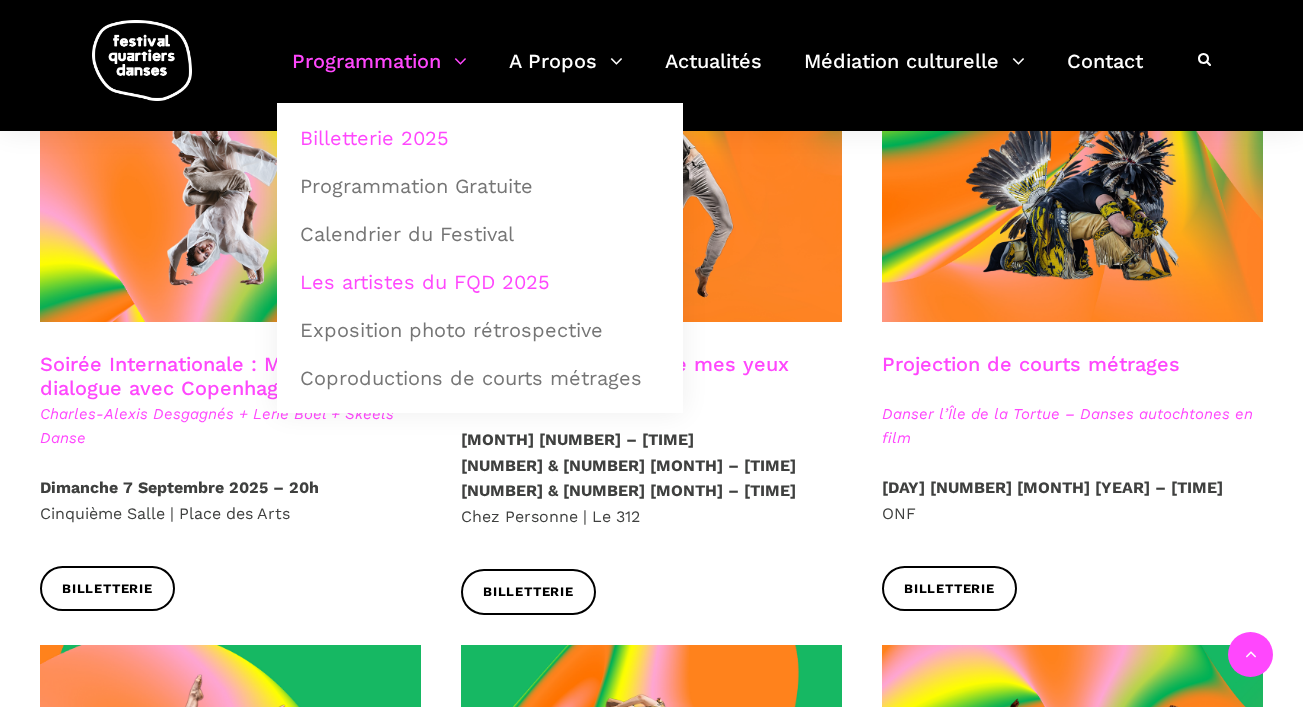 click on "Les artistes du FQD 2025" at bounding box center (480, 282) 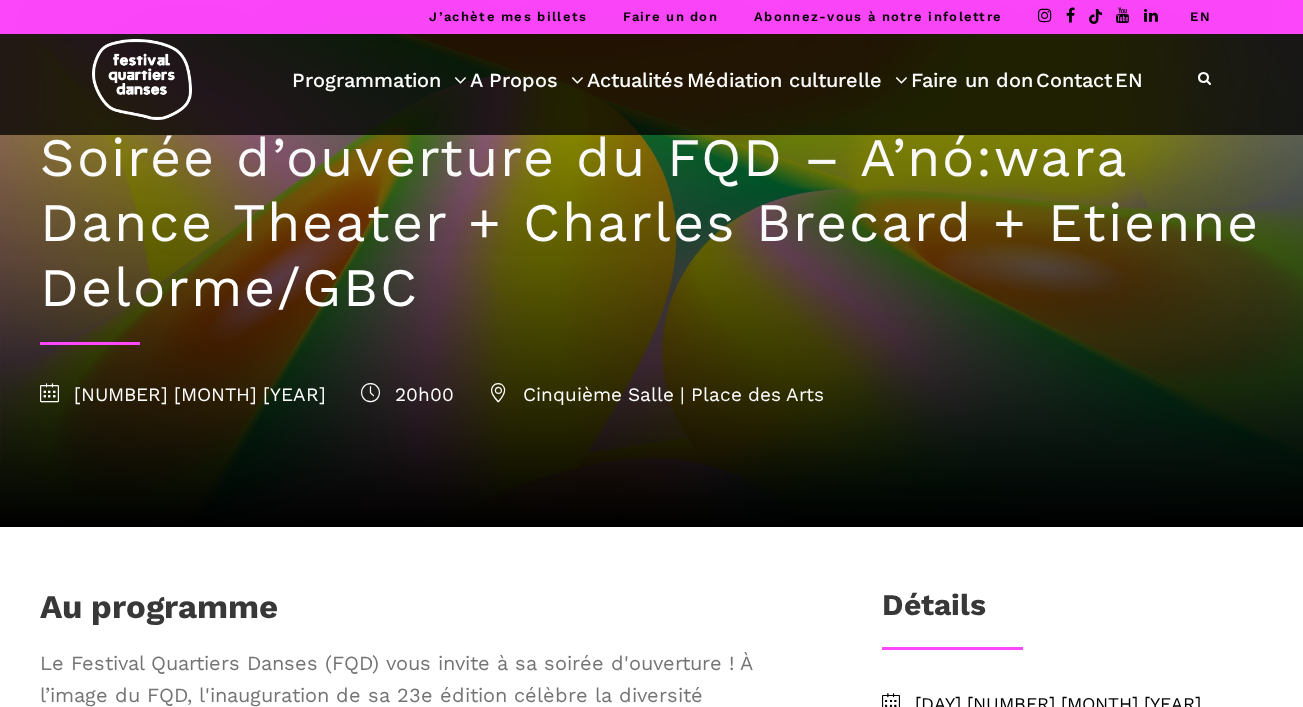 scroll, scrollTop: 0, scrollLeft: 0, axis: both 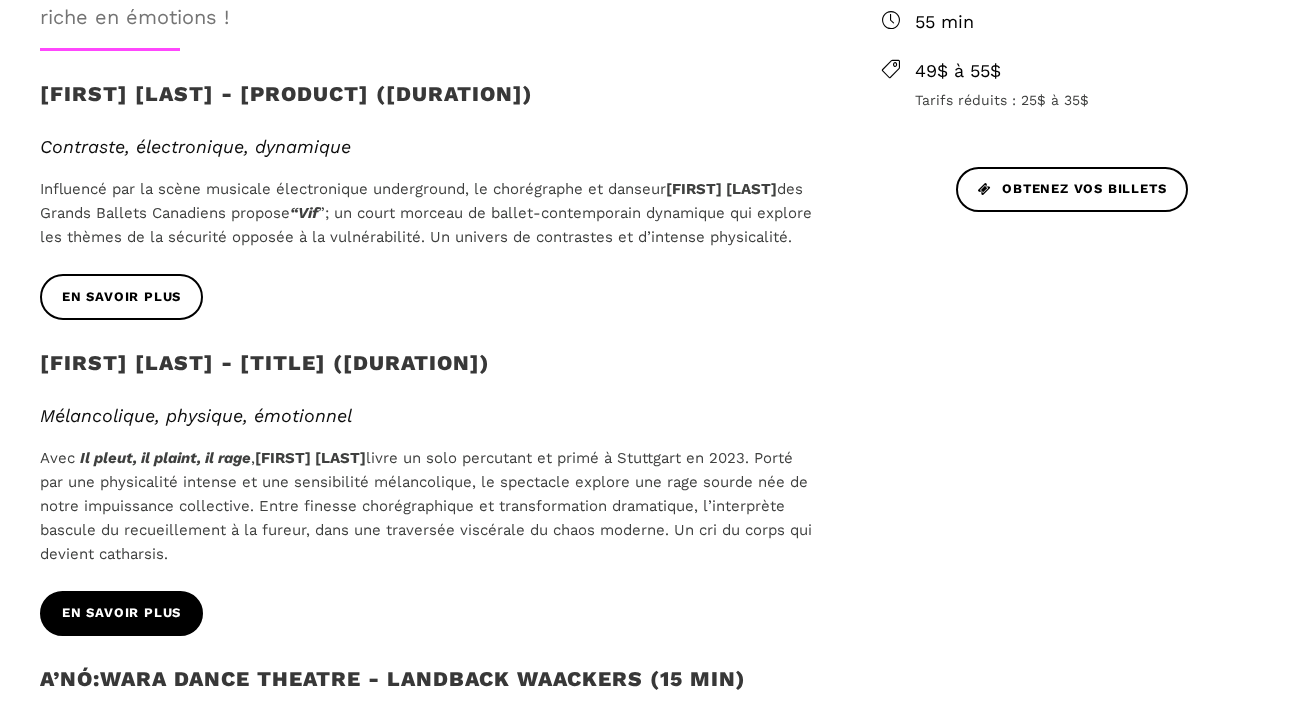 click on "Au programme Le Festival Quartiers Danses (FQD) vous invite à sa soirée d'ouverture !
À l’image du FQD, l'inauguration de sa 23e édition célèbre la diversité chorégraphique entre racines autochtones, écritures contemporaines et envolées classiques. Avec les chorégraphes Barbara Diabo, Charles Brecard et Étienne Gagnon-Delorme des Grands Ballets Canadiens, préparez-vous à vivre une soirée riche en émotions ! Etienne Delorme/Grands Ballets Canadiens - Vif (8 min) Contraste, électronique, dynamique
Influencé par la scène musicale électronique underground, le chorégraphe et danseur  Etienne Delorme  des Grands Ballets Canadiens propose  “Vif ”; un court morceau de ballet-contemporain dynamique qui explore les thèmes de la sécurité opposée à la vulnérabilité. Un univers de contrastes et d’intense physicalité.
En savoir plus Charles Brecard - Il pleut, il plaint, il rage (30 min) Mélancolique, physique, émotionnel
Avec   Il pleut, il plaint, il rage ,  Charles Brecard" at bounding box center [651, 655] 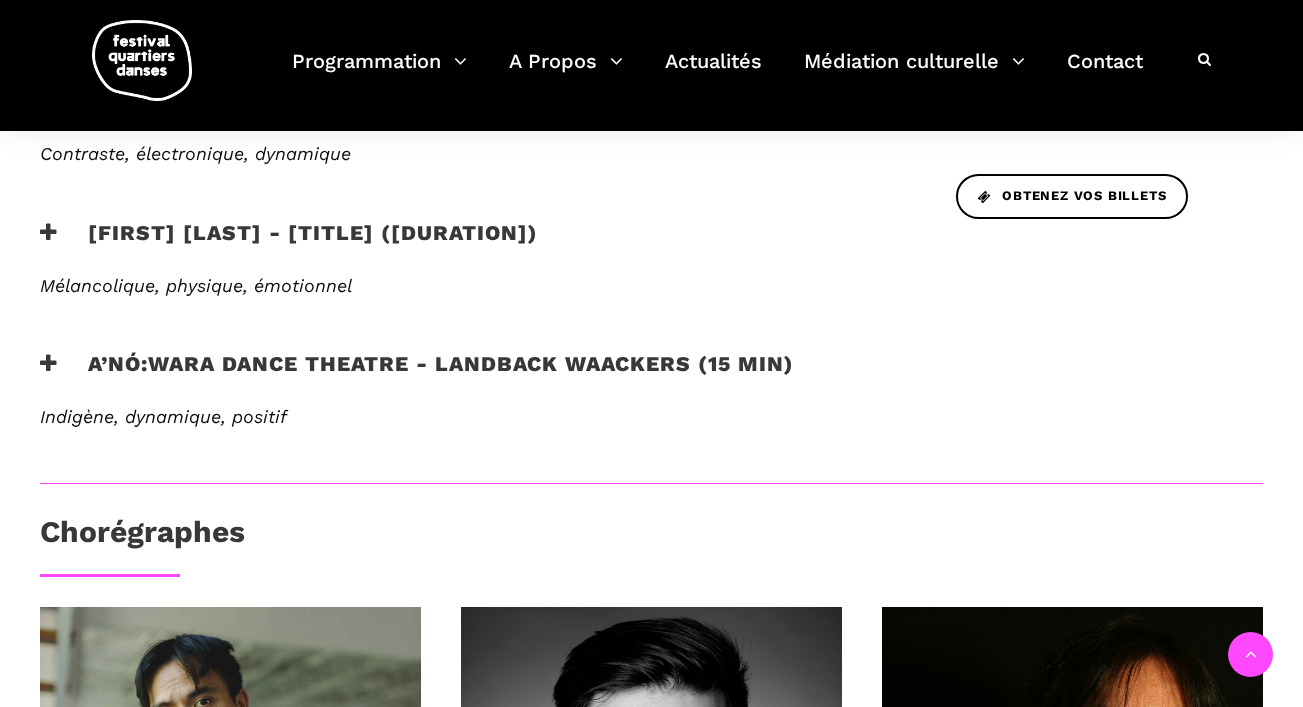scroll, scrollTop: 931, scrollLeft: 0, axis: vertical 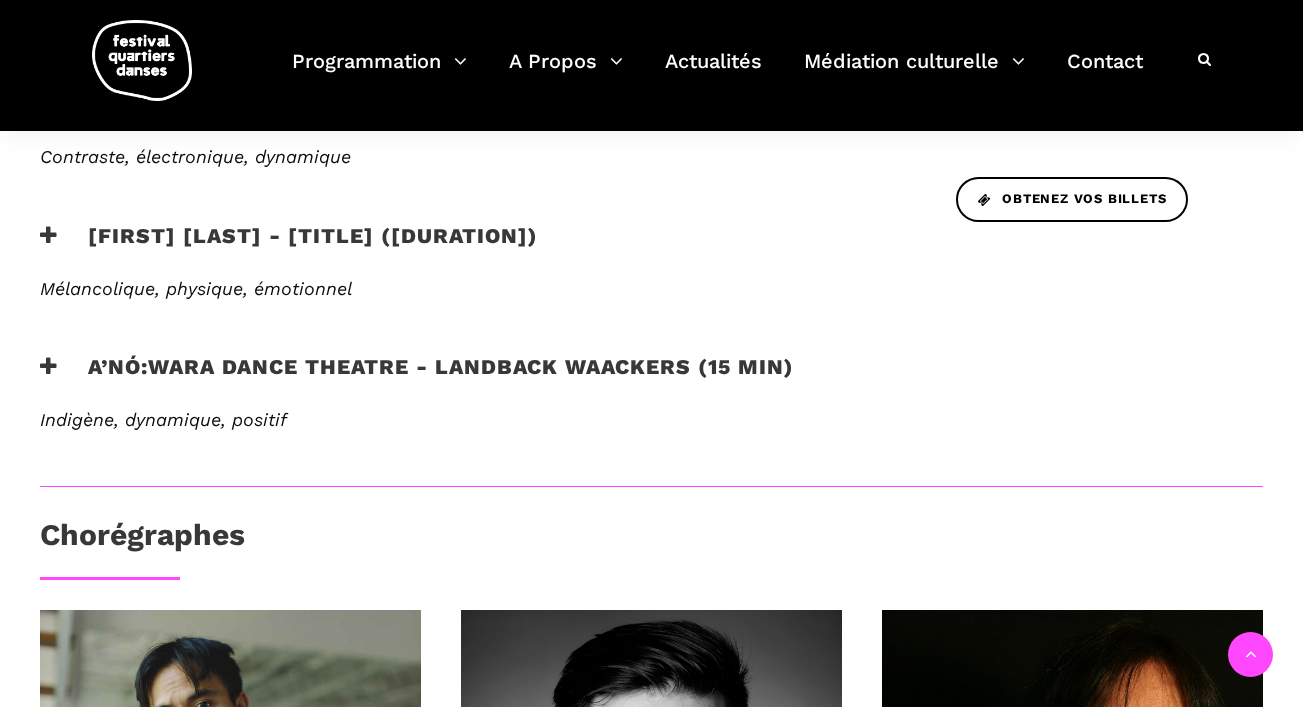 click on "Charles Brecard - Il pleut, il plaint, il rage (30 min)" at bounding box center [289, 248] 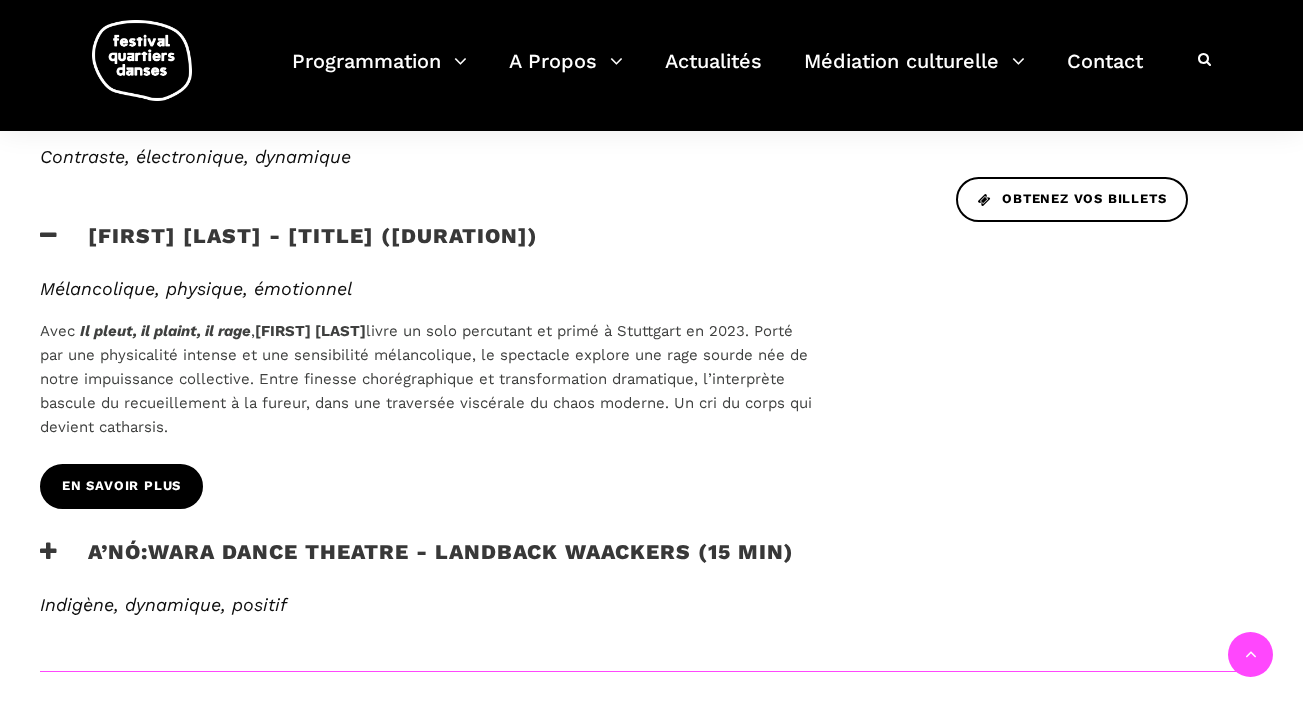 click on "EN SAVOIR PLUS" at bounding box center (121, 486) 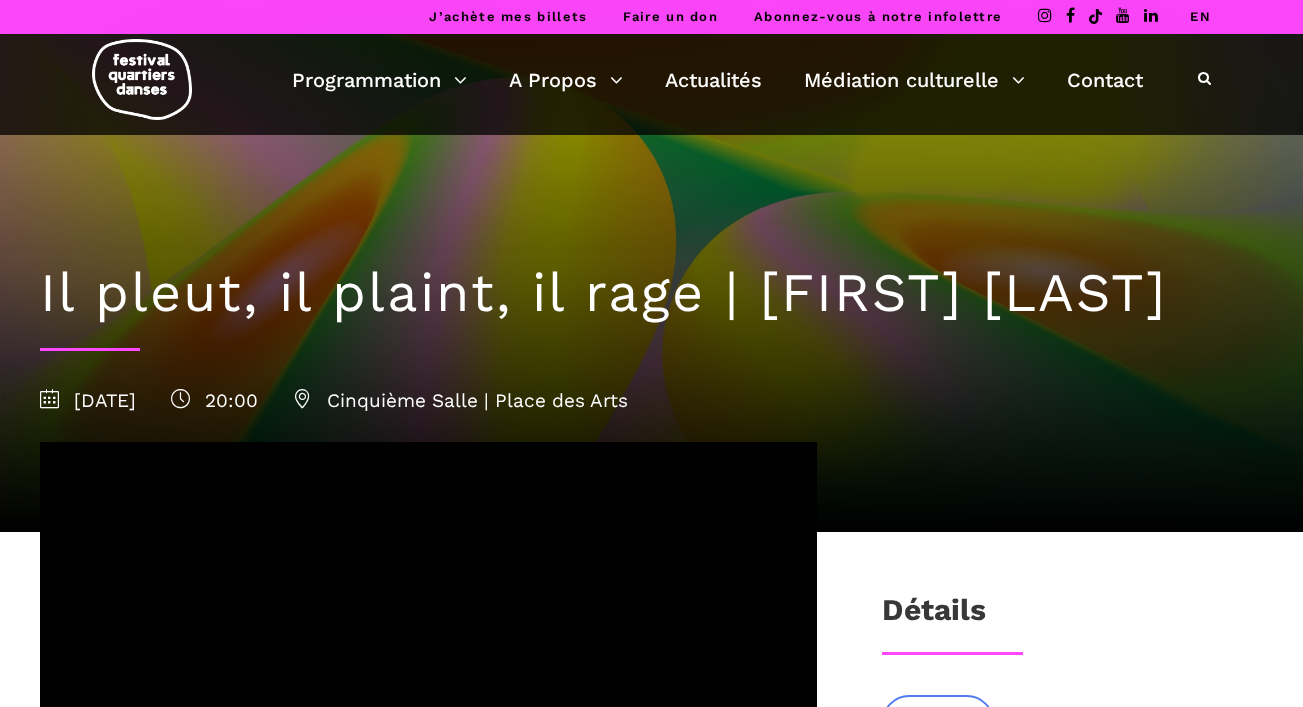 scroll, scrollTop: 0, scrollLeft: 0, axis: both 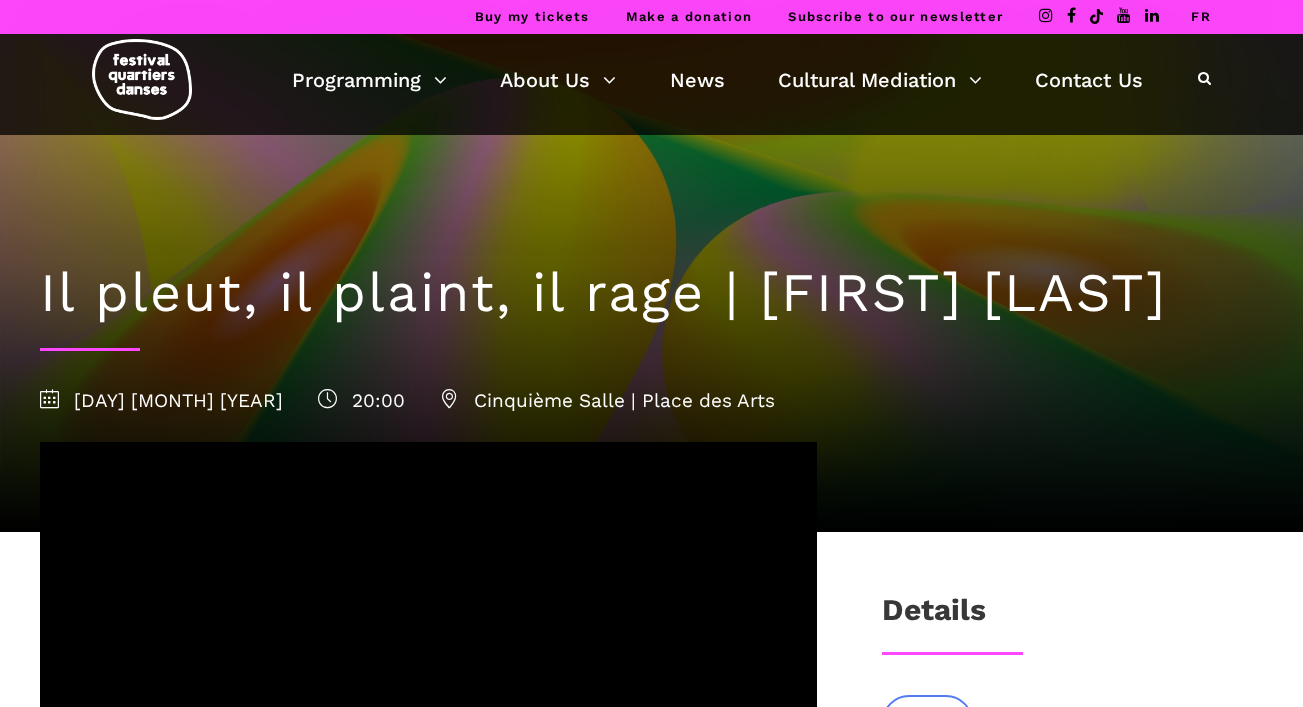 click on "FR" at bounding box center [1201, 16] 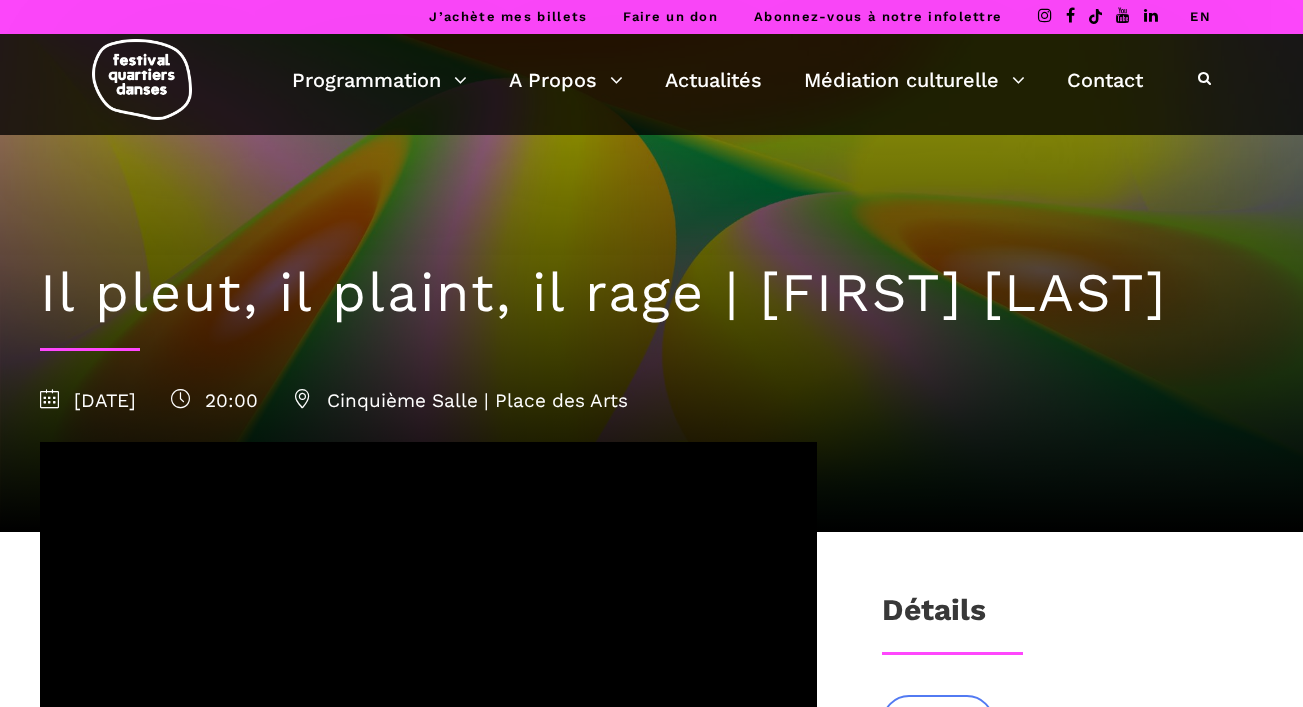 scroll, scrollTop: 0, scrollLeft: 0, axis: both 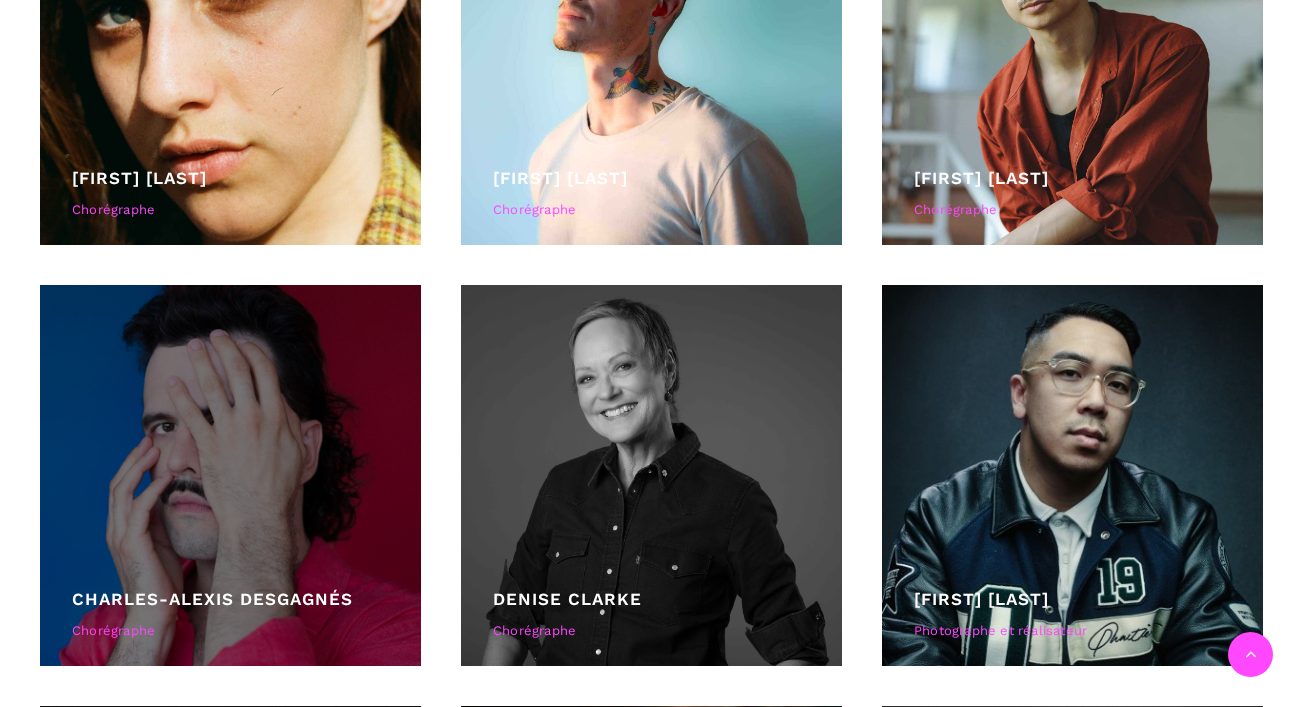 click at bounding box center (230, 475) 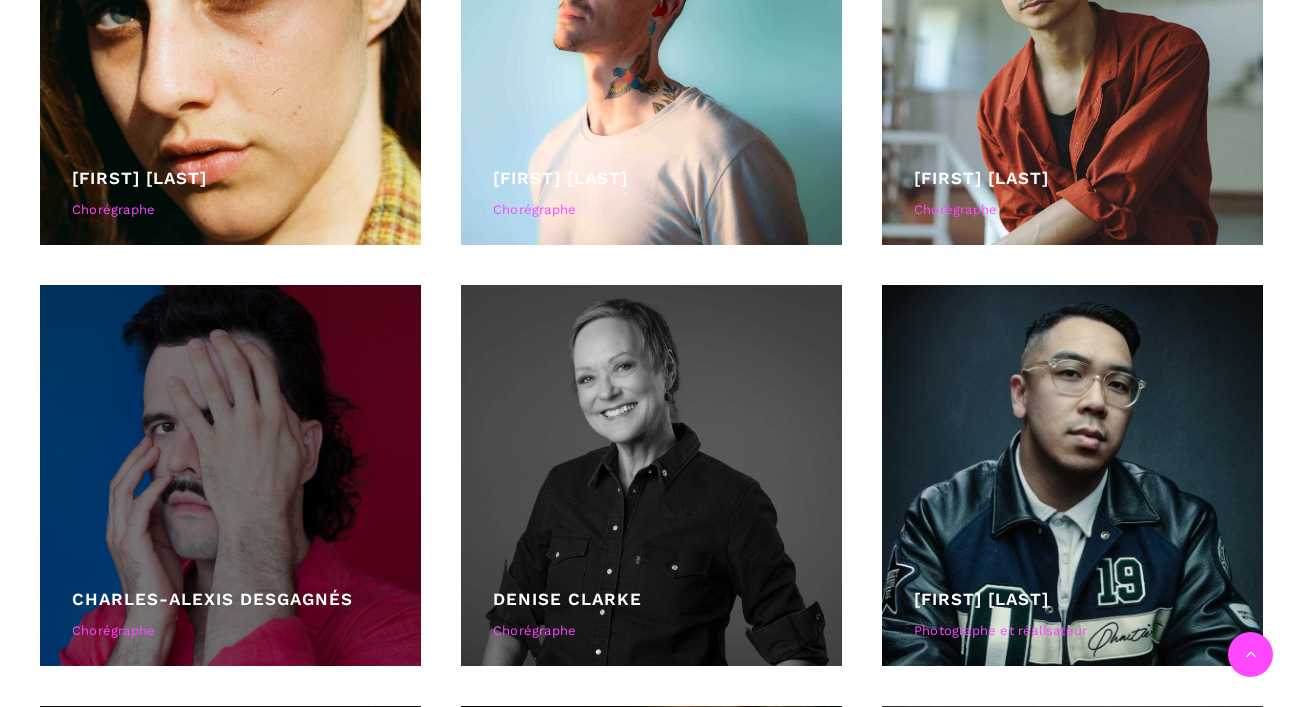 click on "Charles-Alexis Desgagnés" at bounding box center (212, 599) 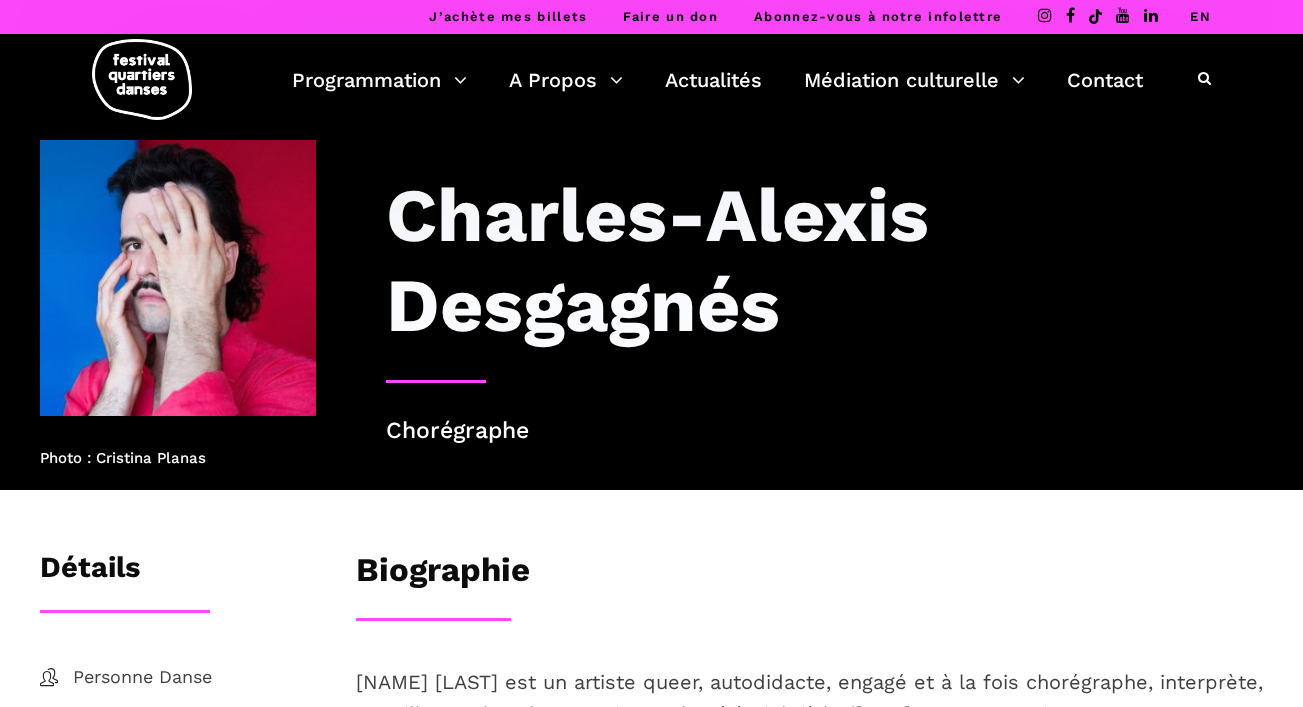 scroll, scrollTop: 0, scrollLeft: 0, axis: both 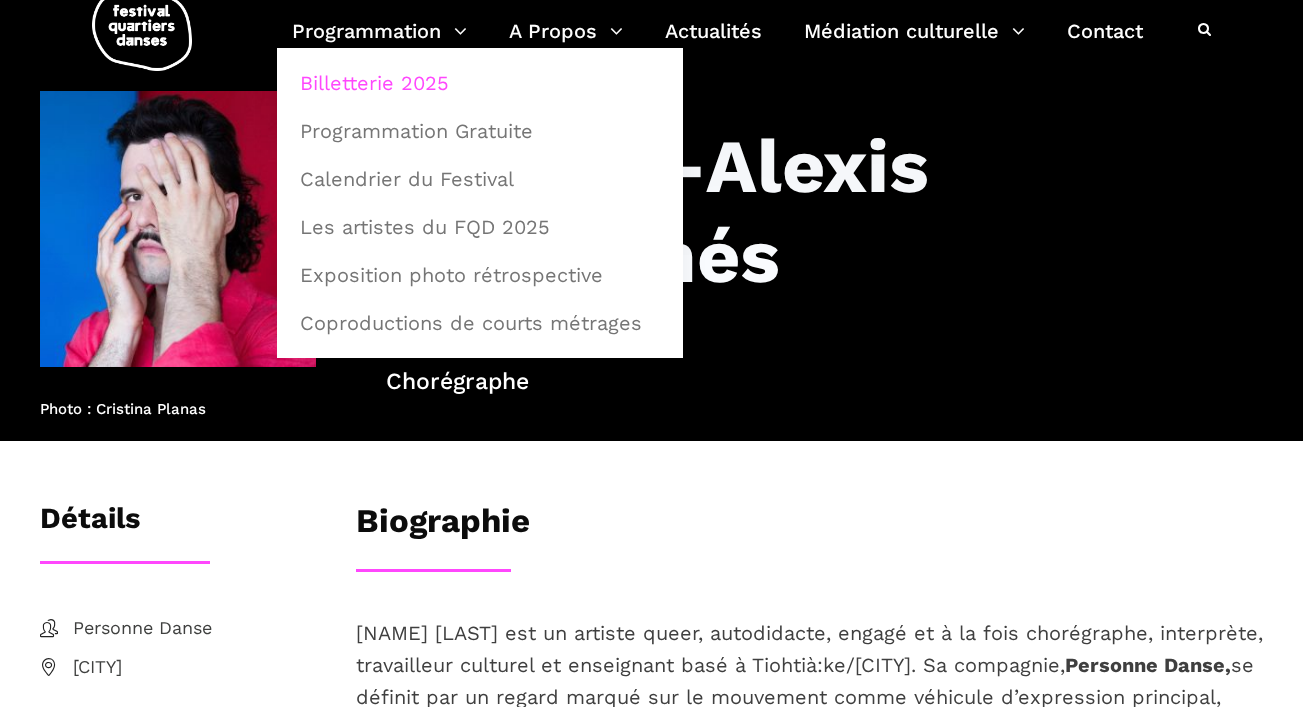 click on "Billetterie 2025" at bounding box center (480, 83) 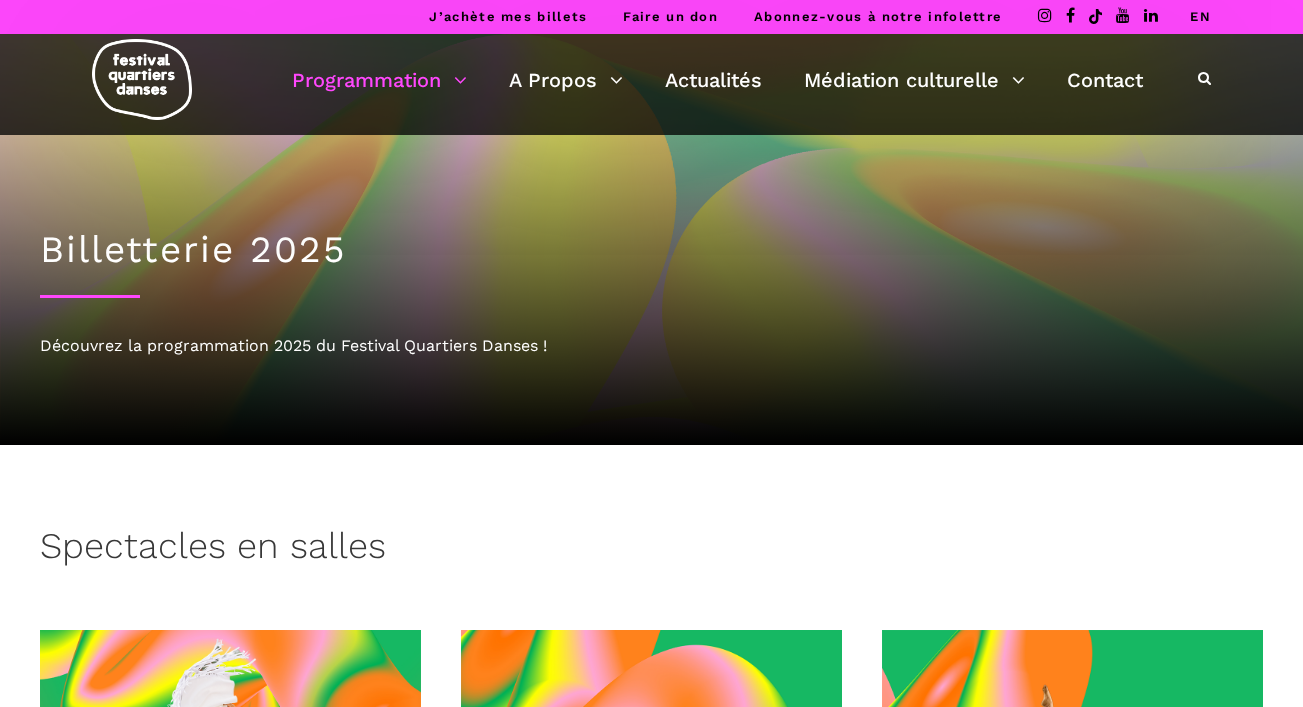 scroll, scrollTop: 0, scrollLeft: 0, axis: both 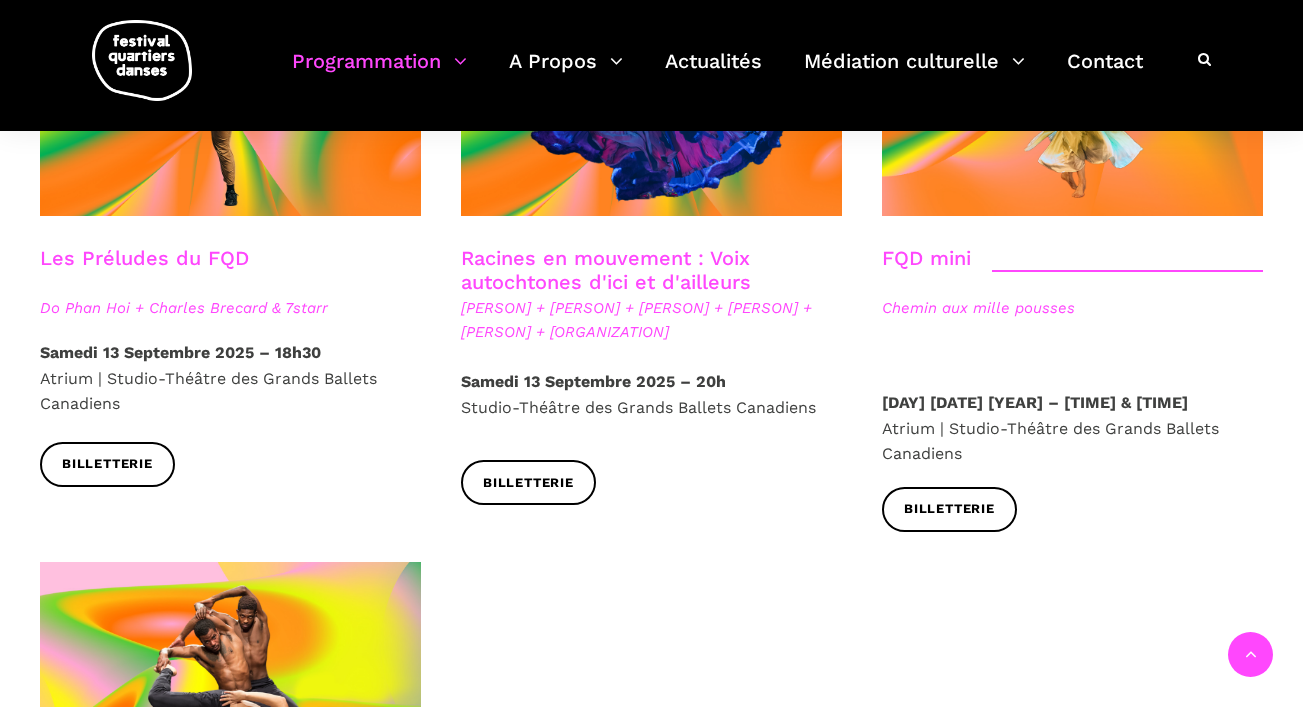 click on "Chemin aux mille pousses" at bounding box center [1072, 308] 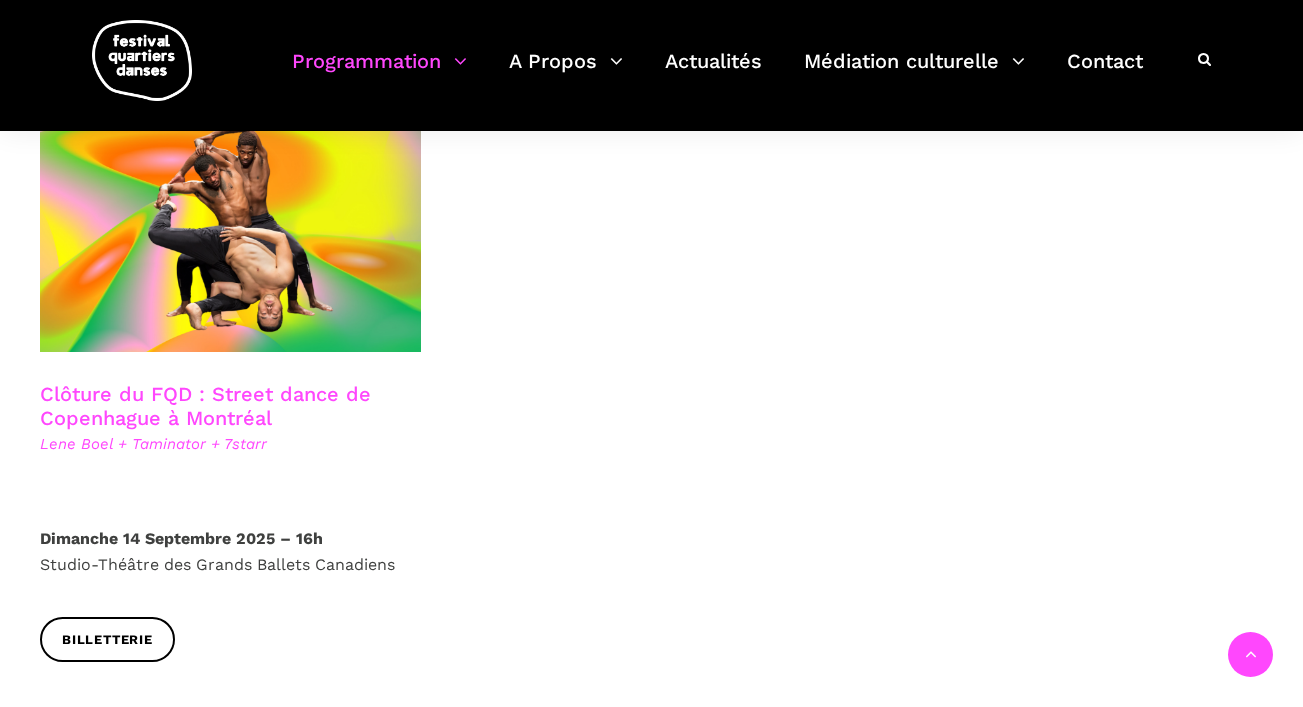 scroll, scrollTop: 3447, scrollLeft: 0, axis: vertical 